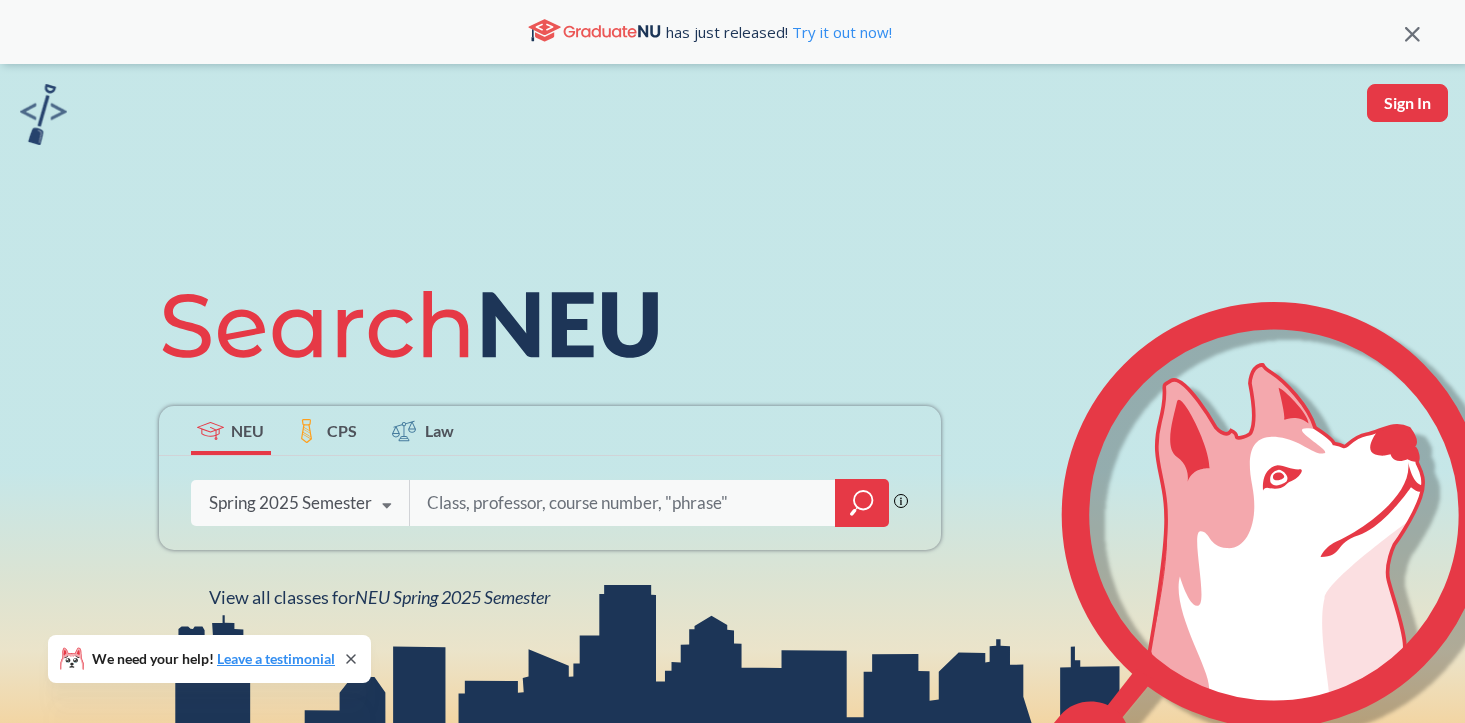 scroll, scrollTop: 0, scrollLeft: 0, axis: both 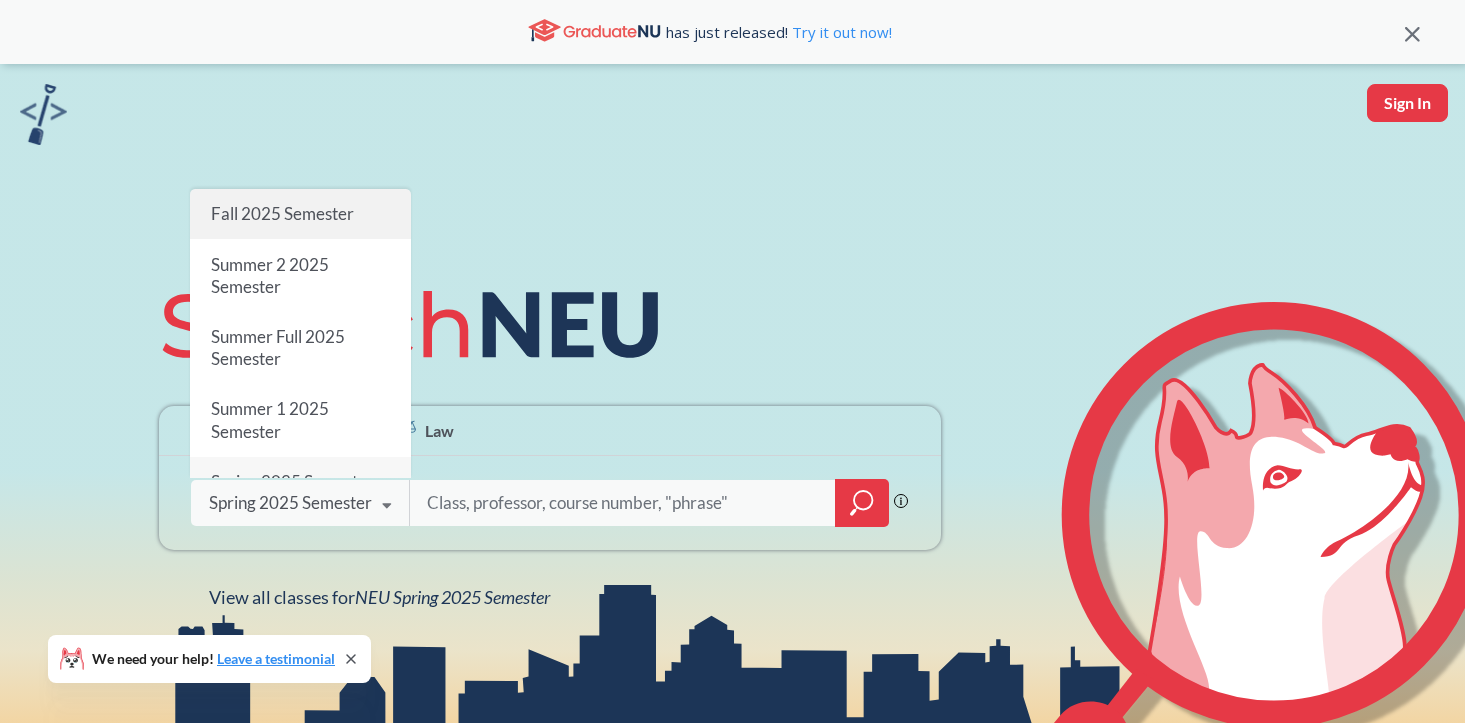 click on "Fall 2025 Semester" at bounding box center [300, 214] 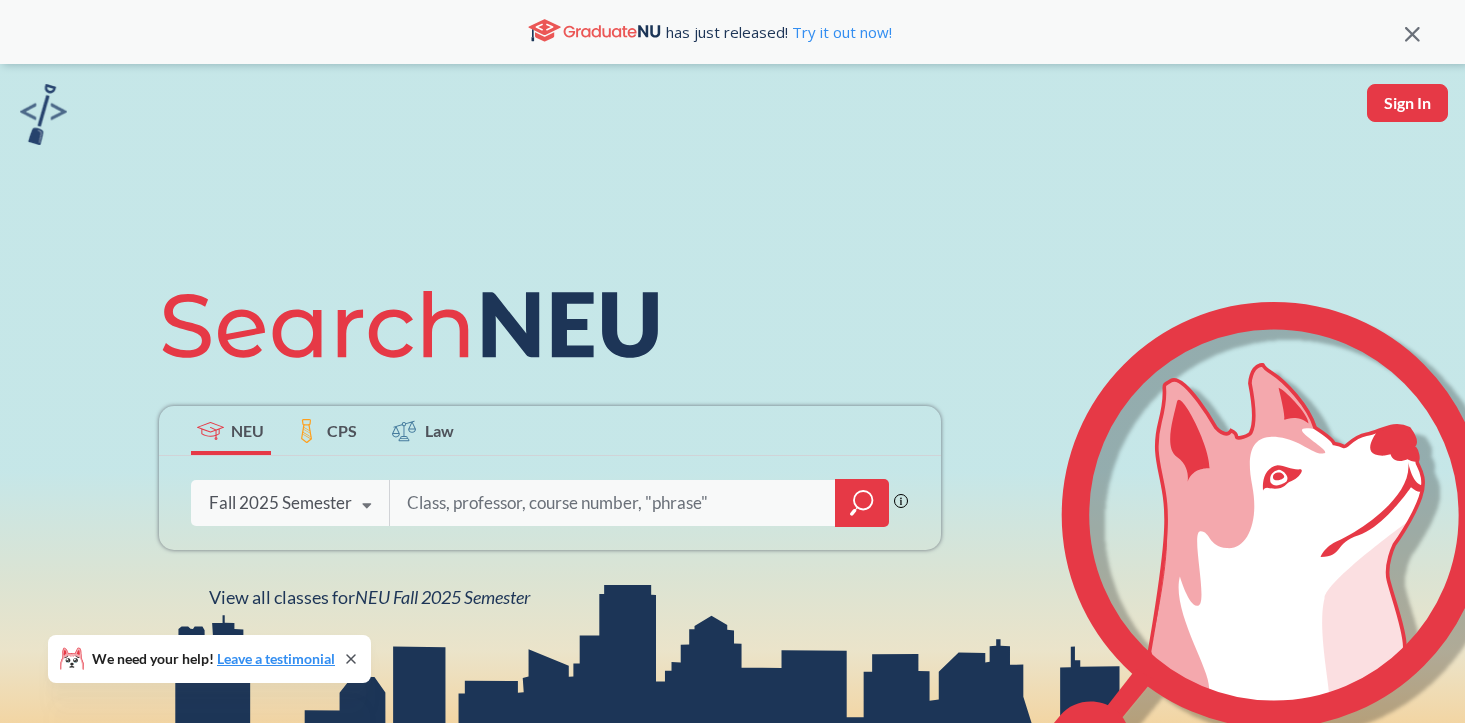 click at bounding box center (613, 503) 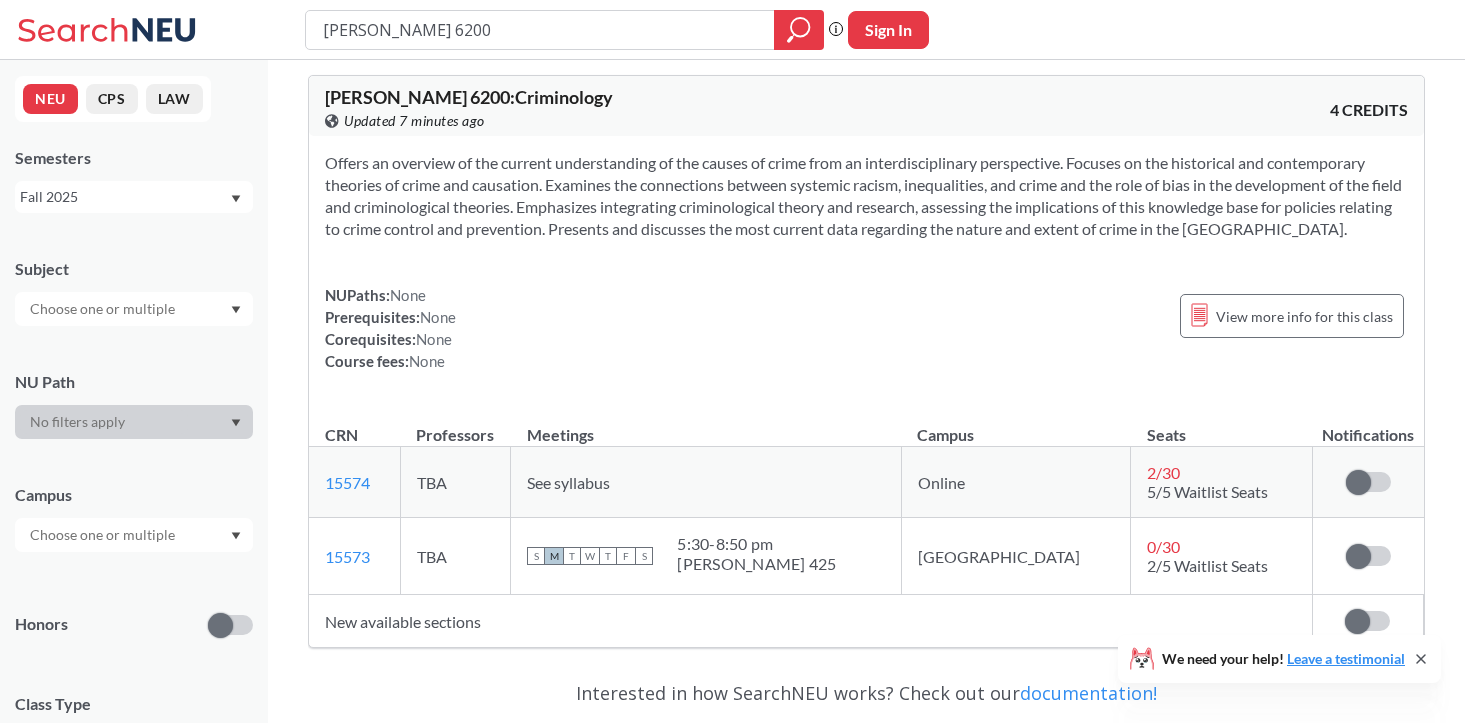 scroll, scrollTop: 16, scrollLeft: 0, axis: vertical 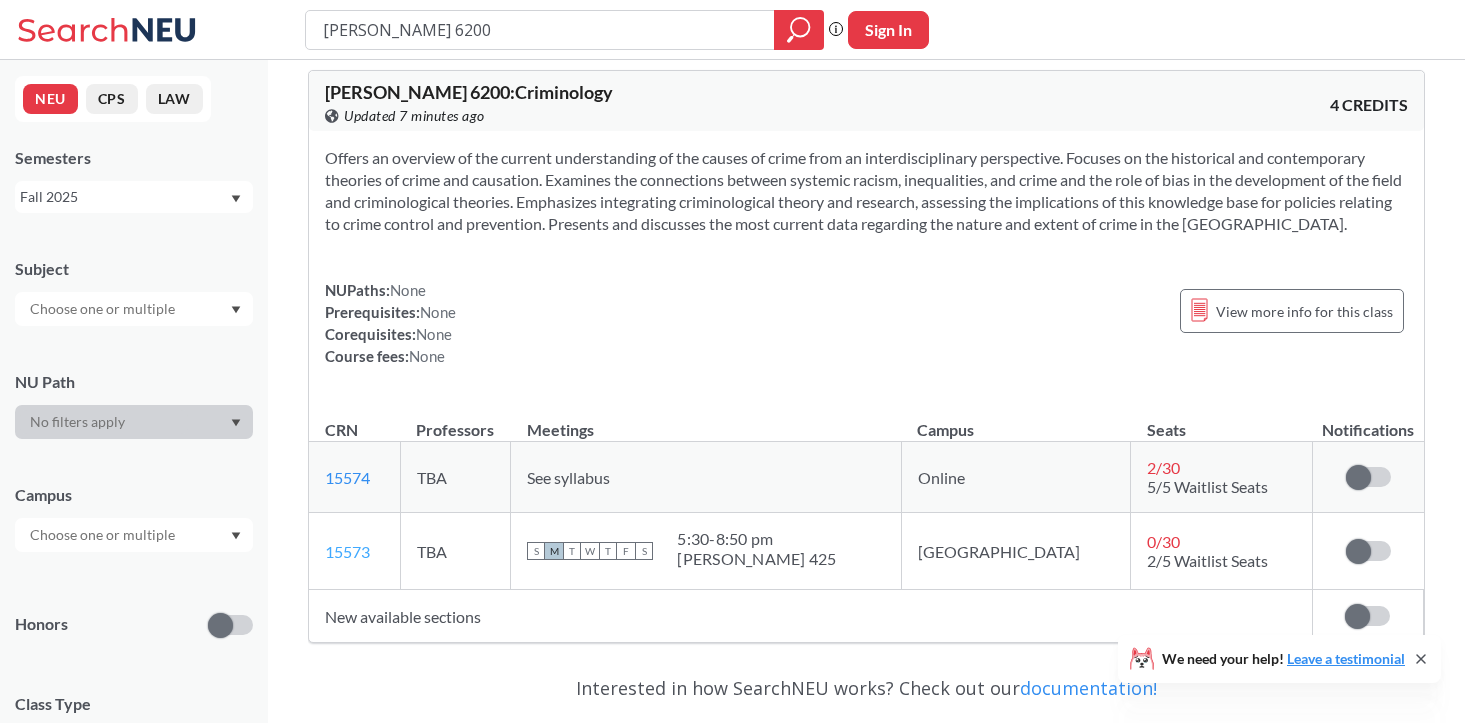 click on "15573" at bounding box center (347, 551) 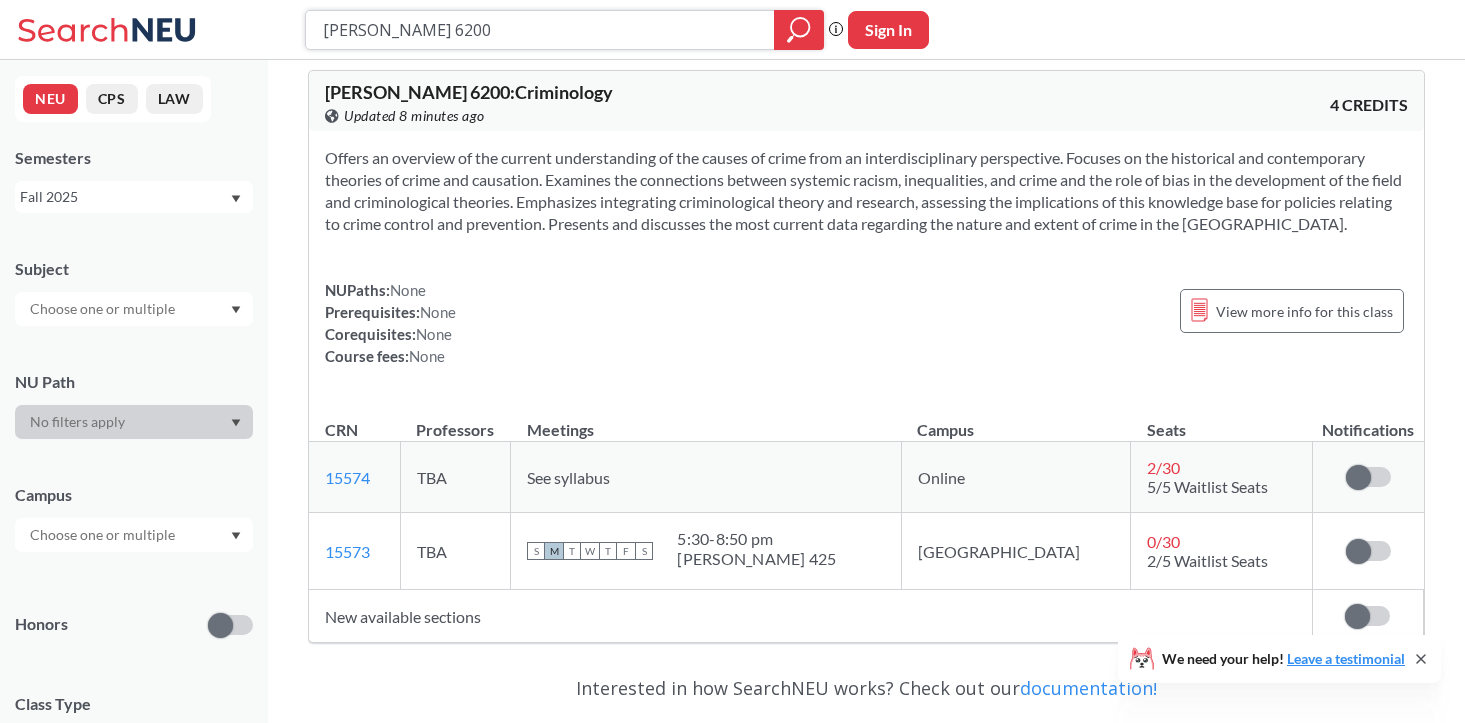 drag, startPoint x: 423, startPoint y: 29, endPoint x: 164, endPoint y: -22, distance: 263.97348 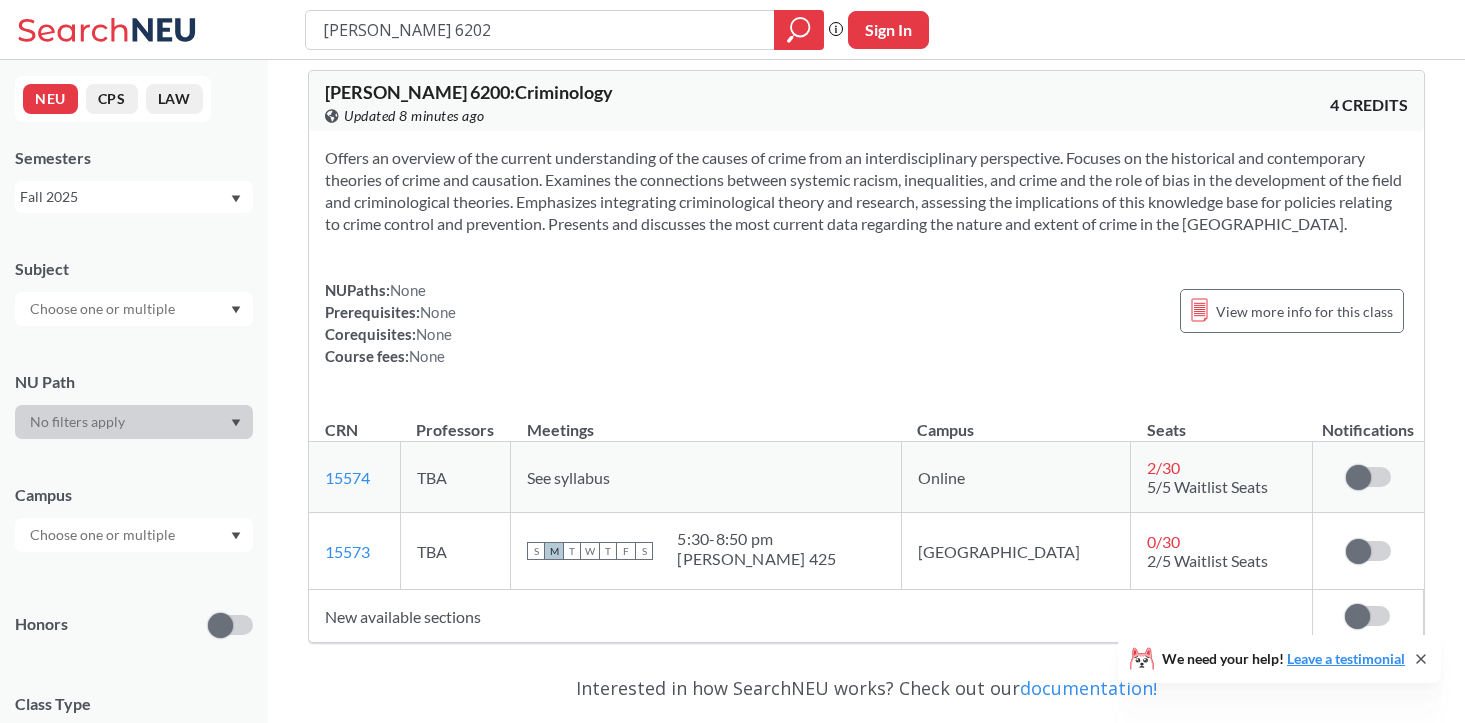 scroll, scrollTop: 0, scrollLeft: 0, axis: both 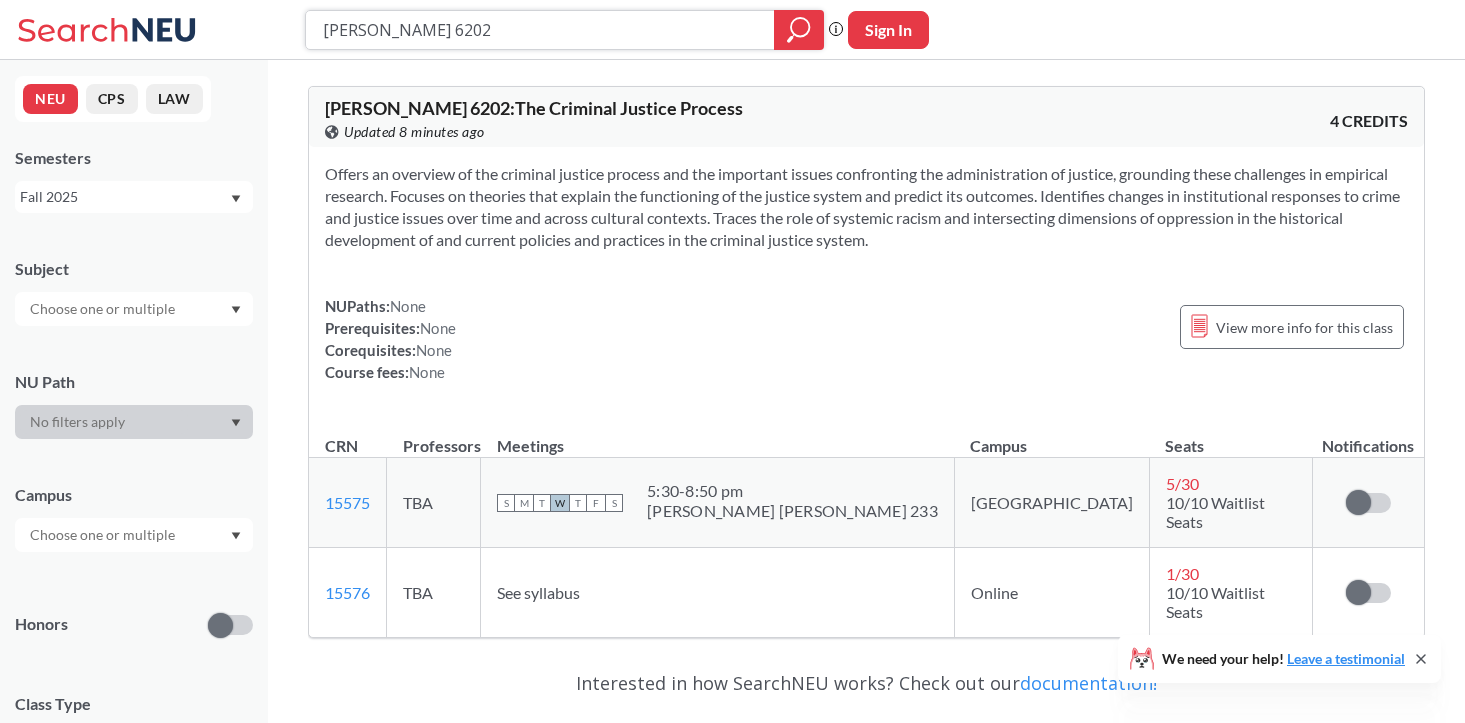 drag, startPoint x: 431, startPoint y: 34, endPoint x: 263, endPoint y: 21, distance: 168.50223 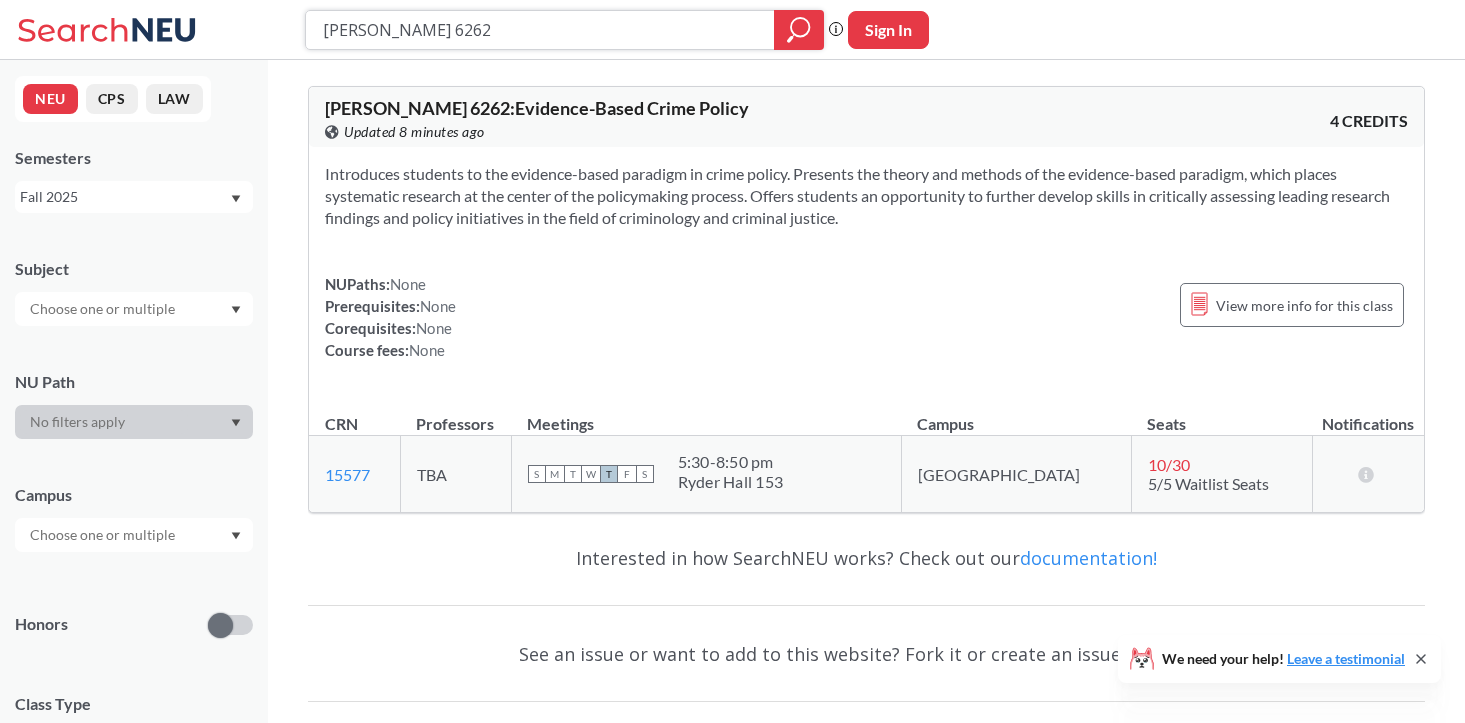 drag, startPoint x: 456, startPoint y: 39, endPoint x: 245, endPoint y: -13, distance: 217.31314 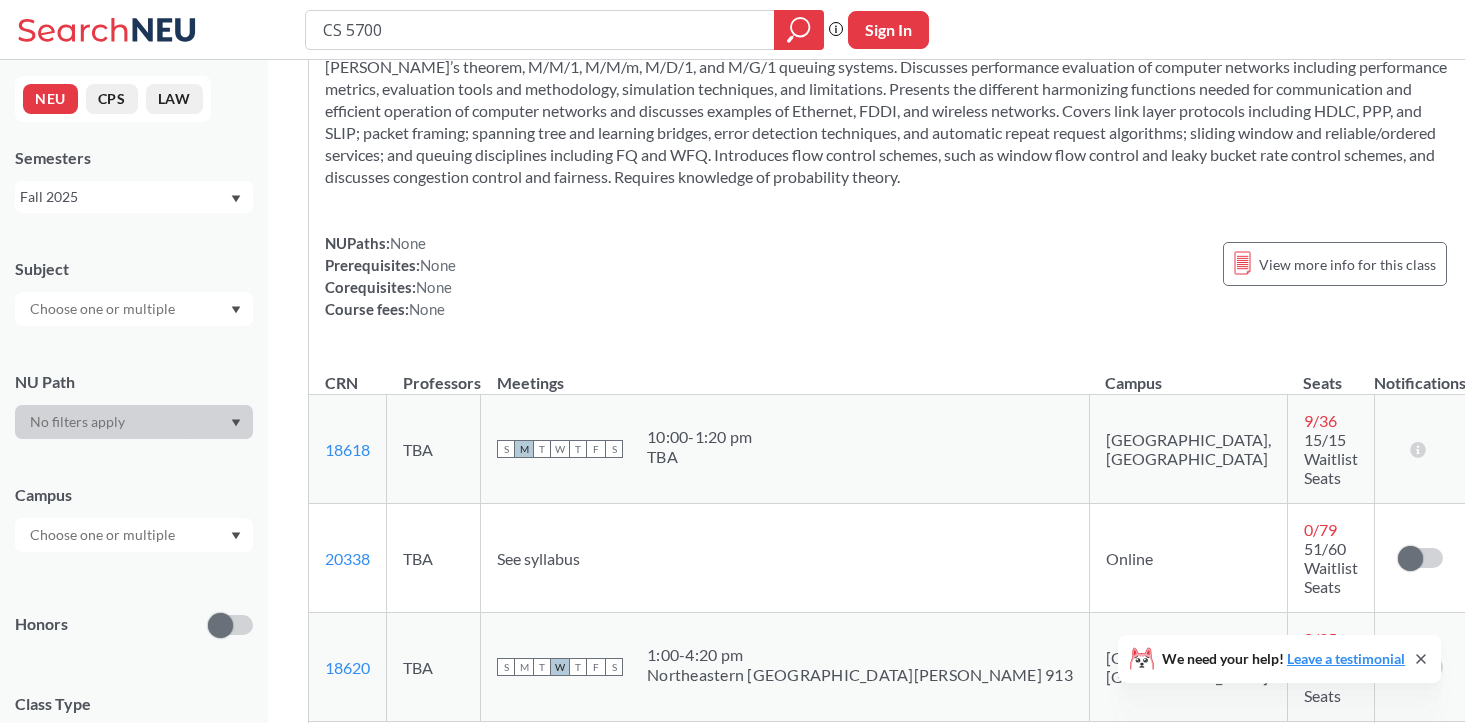 scroll, scrollTop: 133, scrollLeft: 0, axis: vertical 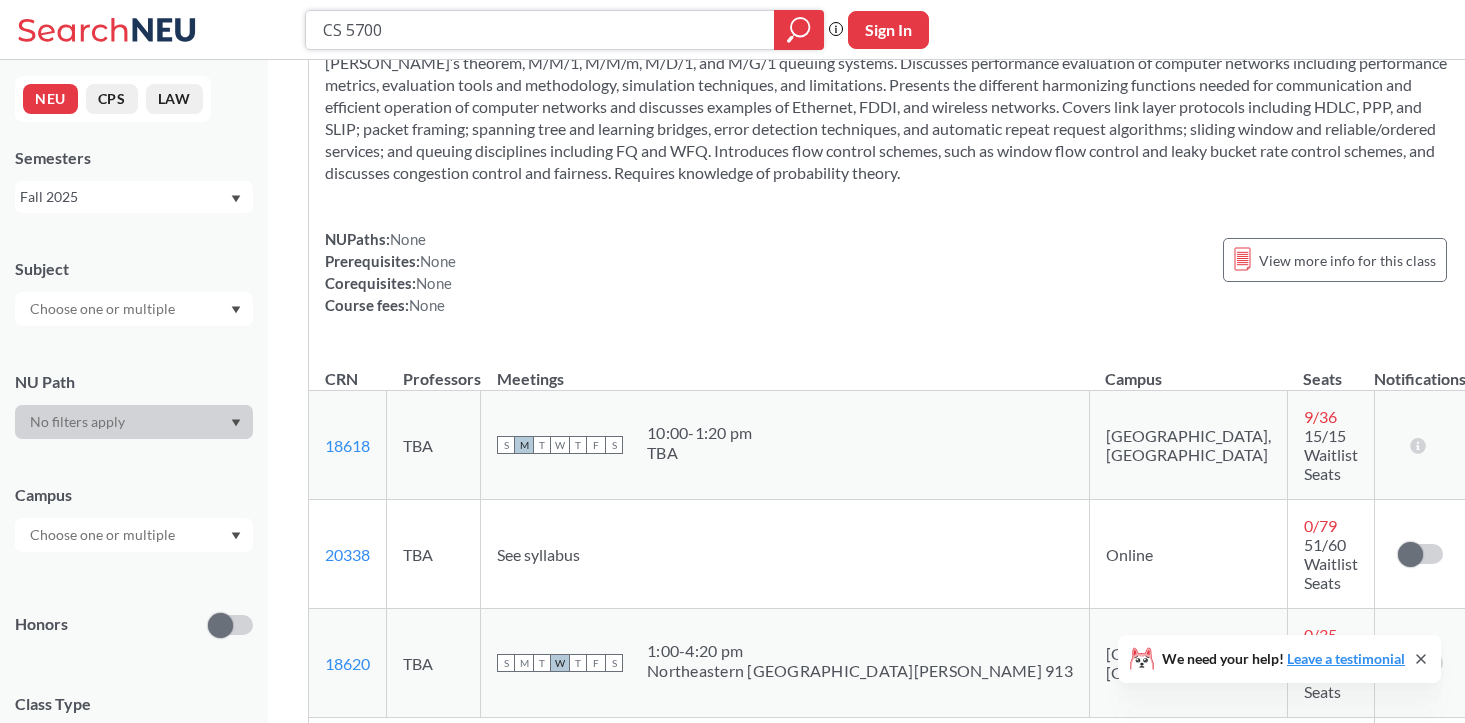 drag, startPoint x: 412, startPoint y: 21, endPoint x: 291, endPoint y: 10, distance: 121.49897 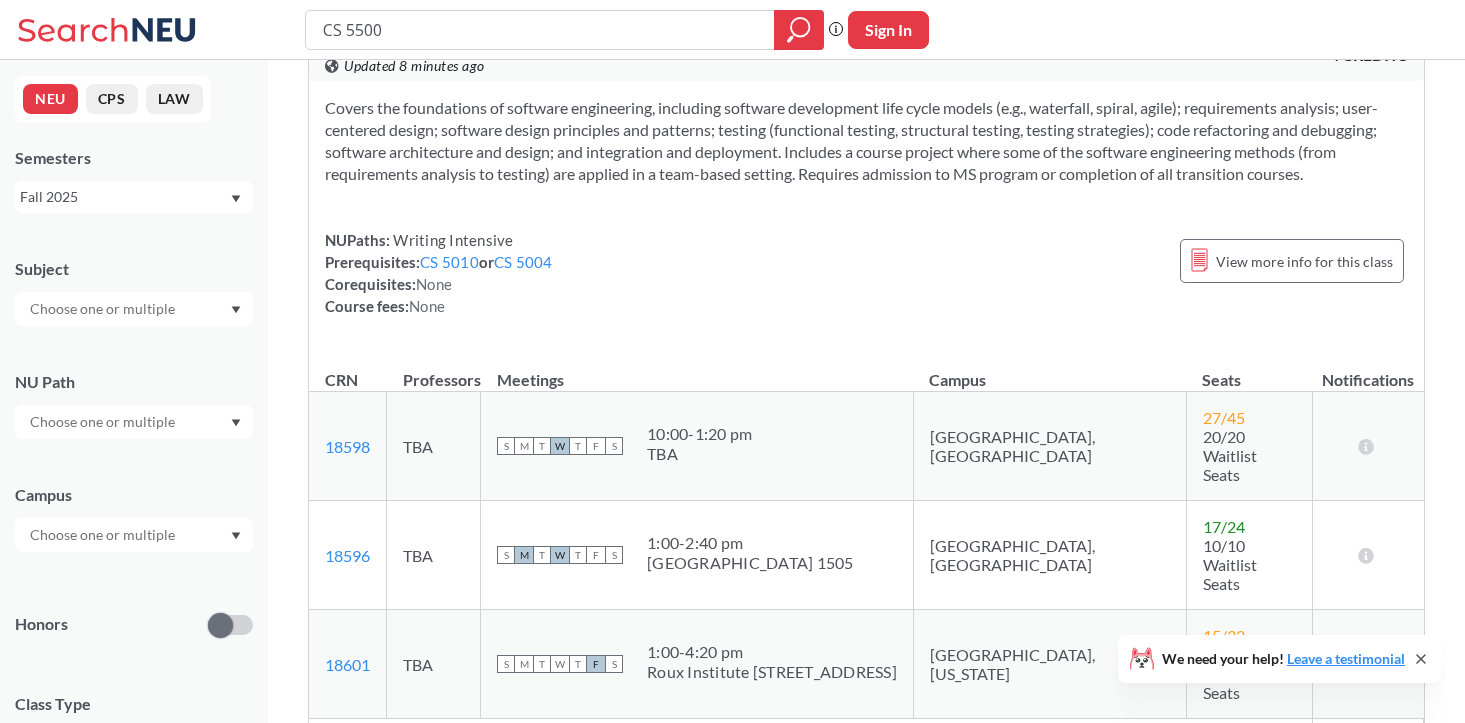 scroll, scrollTop: 72, scrollLeft: 0, axis: vertical 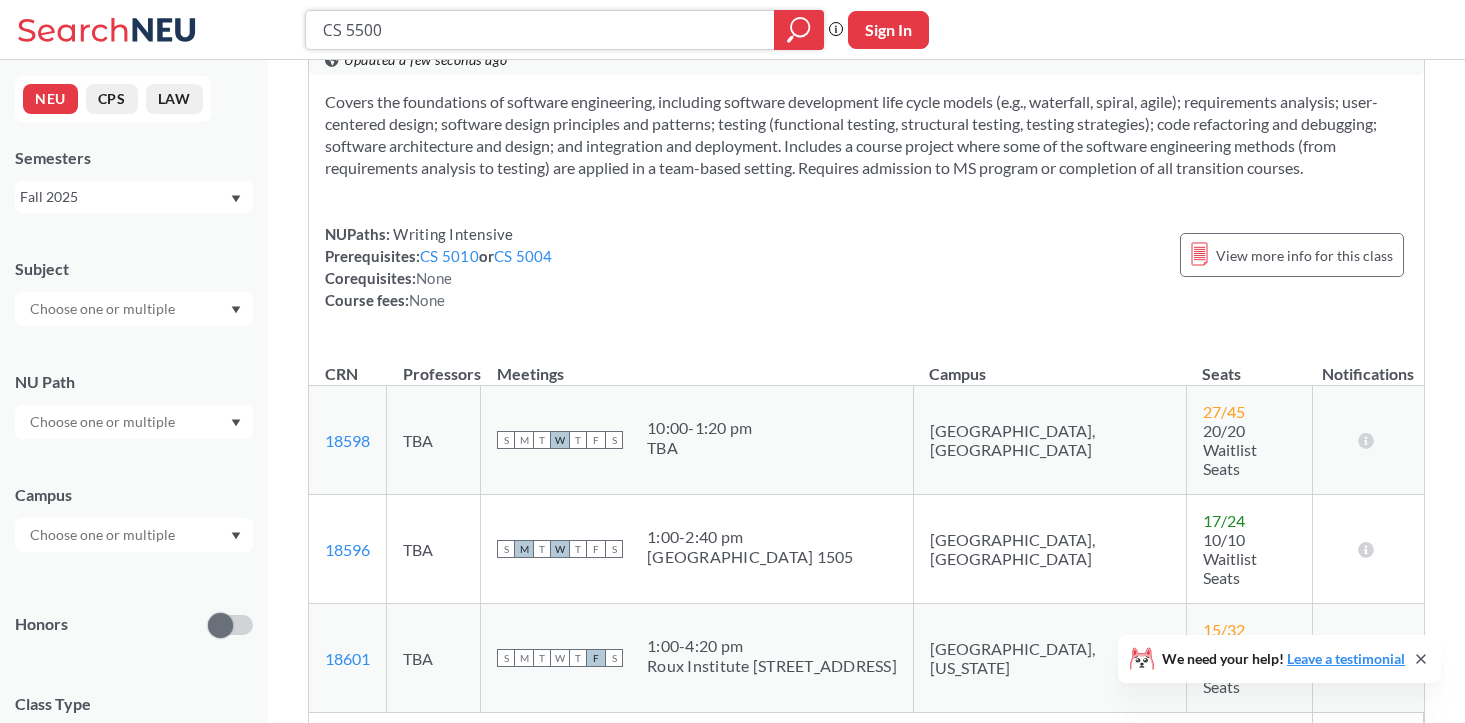 drag, startPoint x: 383, startPoint y: 29, endPoint x: 288, endPoint y: 1, distance: 99.0404 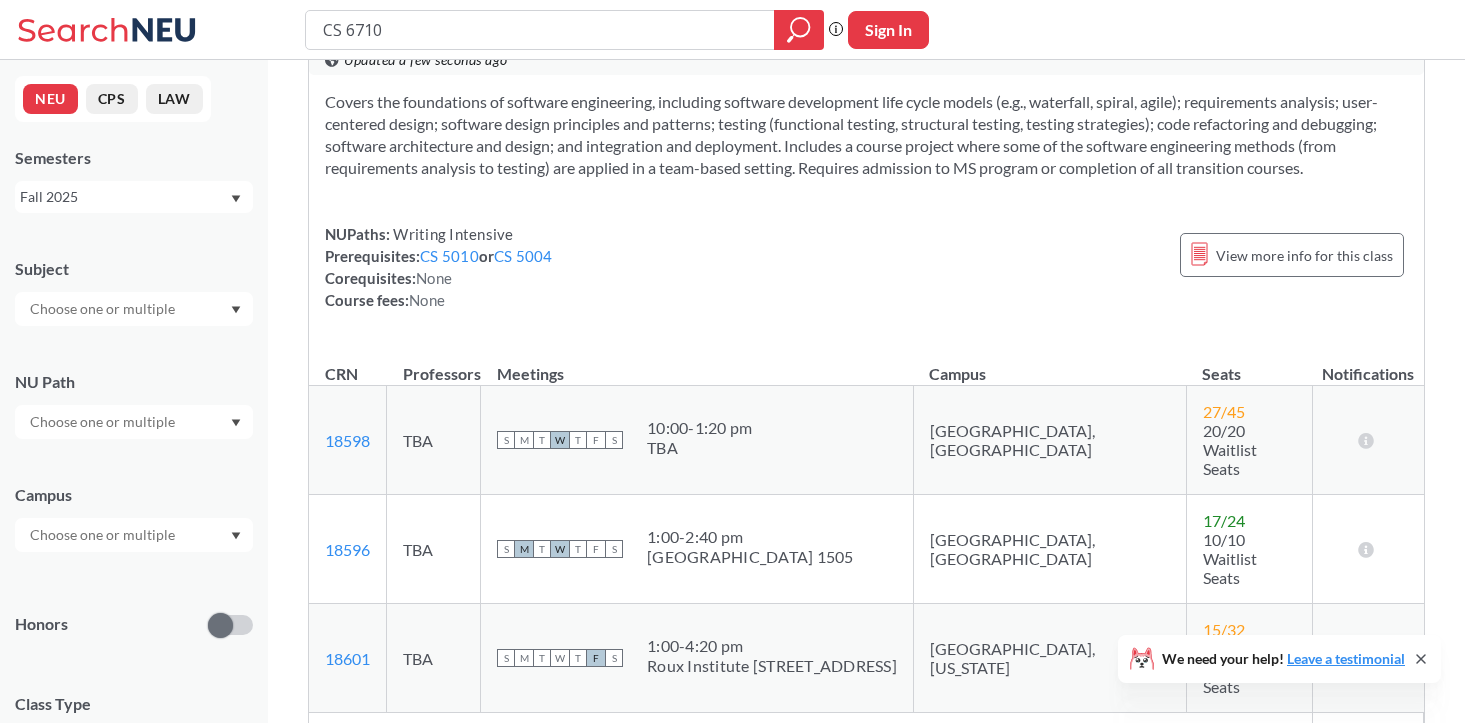 scroll, scrollTop: 0, scrollLeft: 0, axis: both 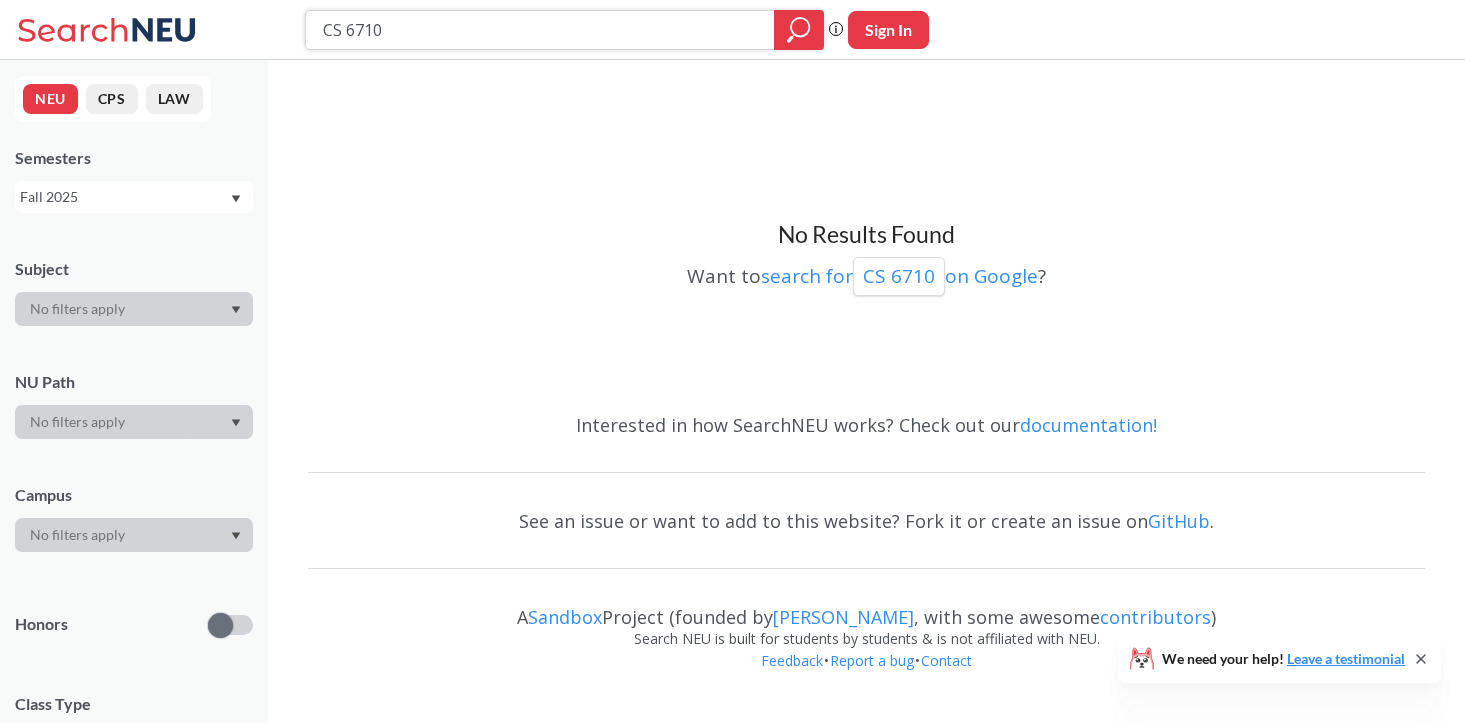 drag, startPoint x: 434, startPoint y: 36, endPoint x: 279, endPoint y: 5, distance: 158.06961 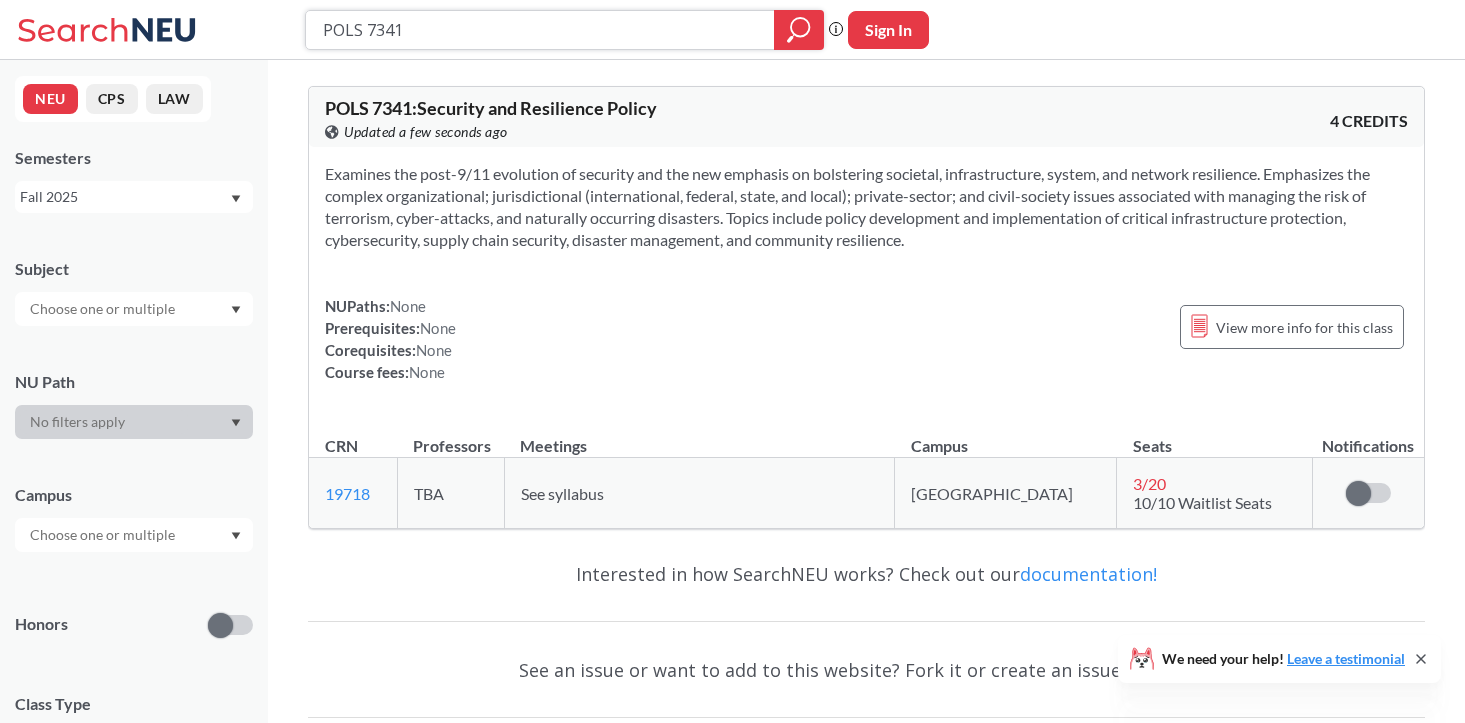 drag, startPoint x: 479, startPoint y: 38, endPoint x: 335, endPoint y: -7, distance: 150.8675 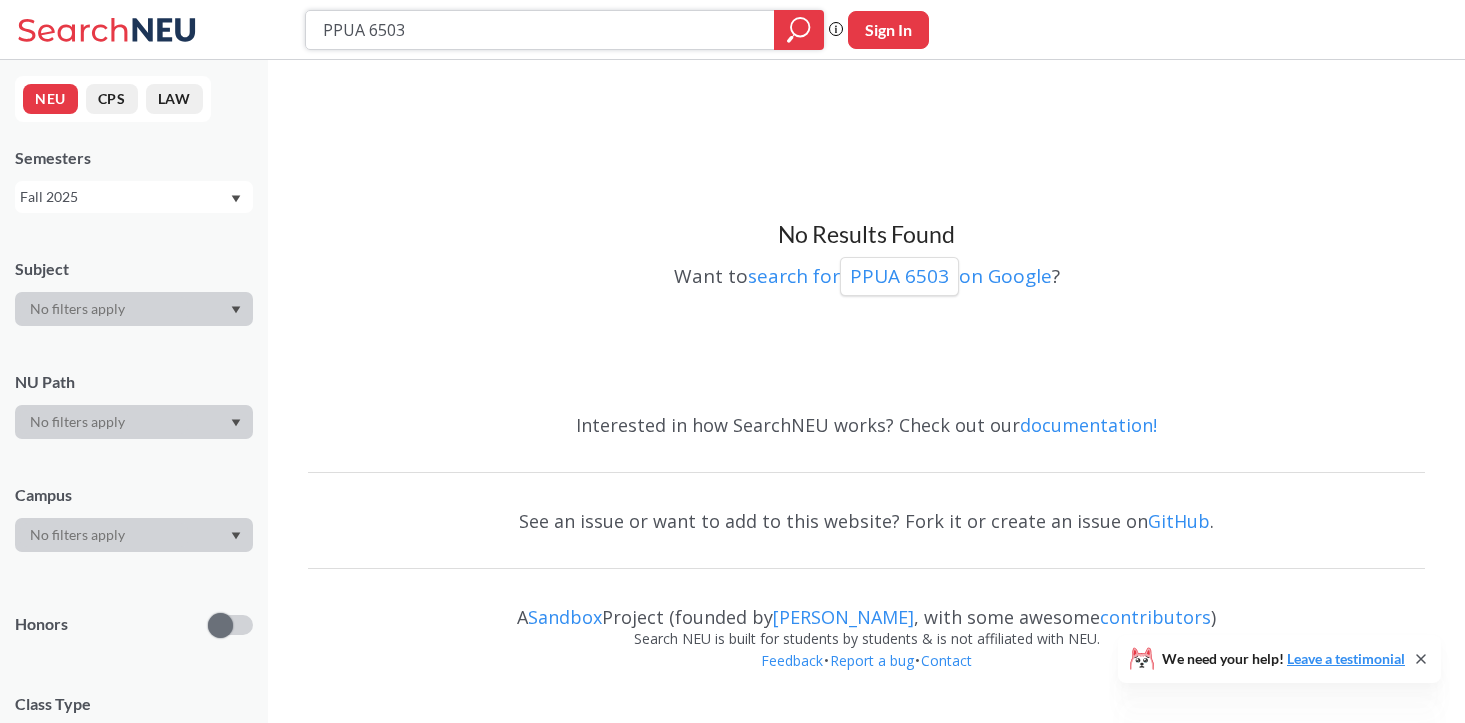 drag, startPoint x: 528, startPoint y: 19, endPoint x: 273, endPoint y: 5, distance: 255.38402 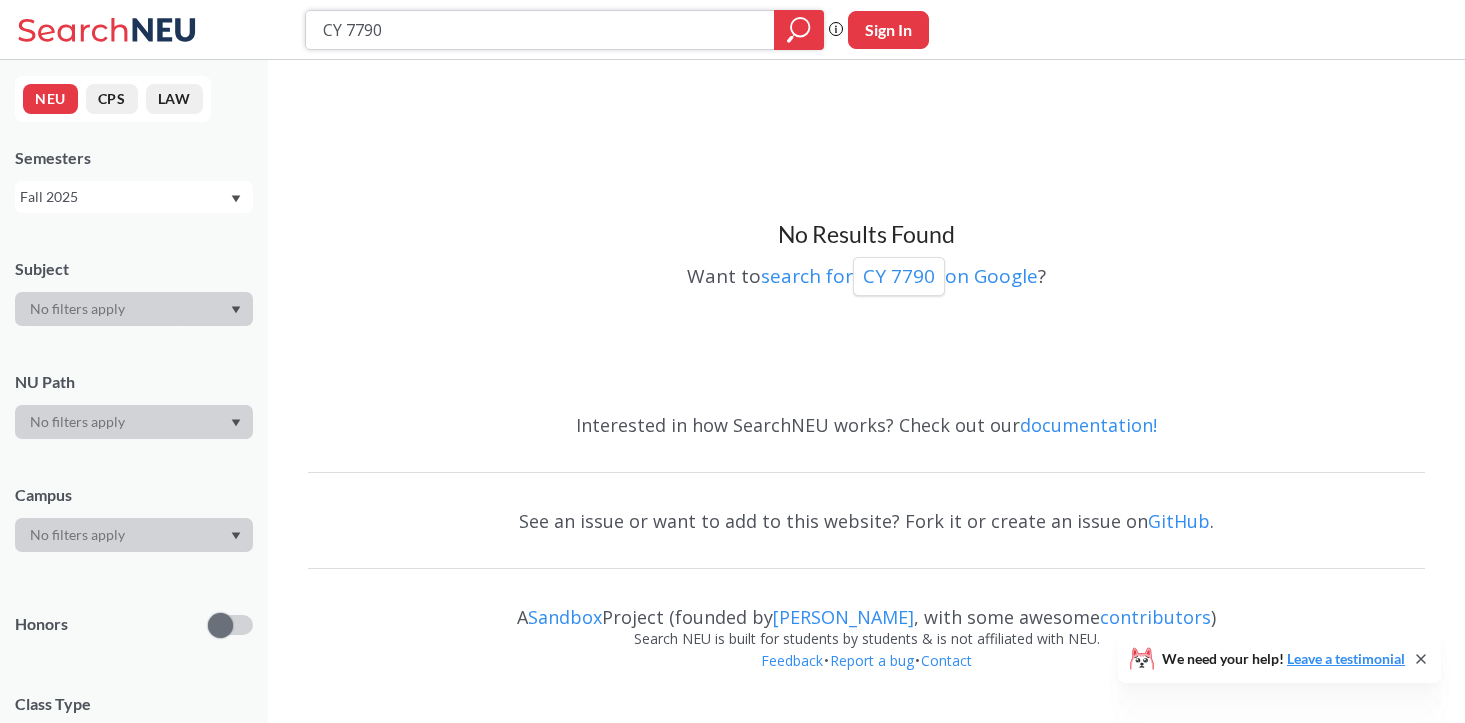 drag, startPoint x: 404, startPoint y: 14, endPoint x: 414, endPoint y: 24, distance: 14.142136 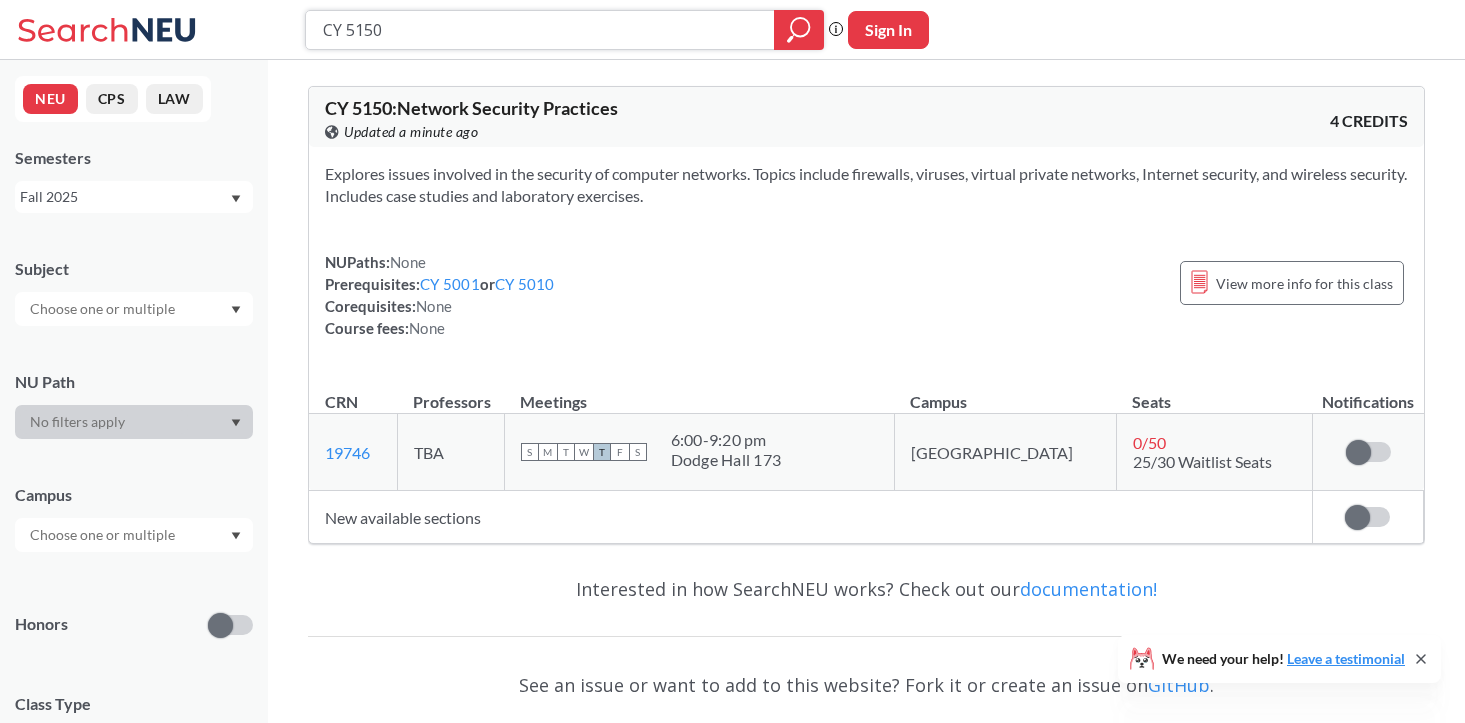 drag, startPoint x: 404, startPoint y: 26, endPoint x: 286, endPoint y: -15, distance: 124.919975 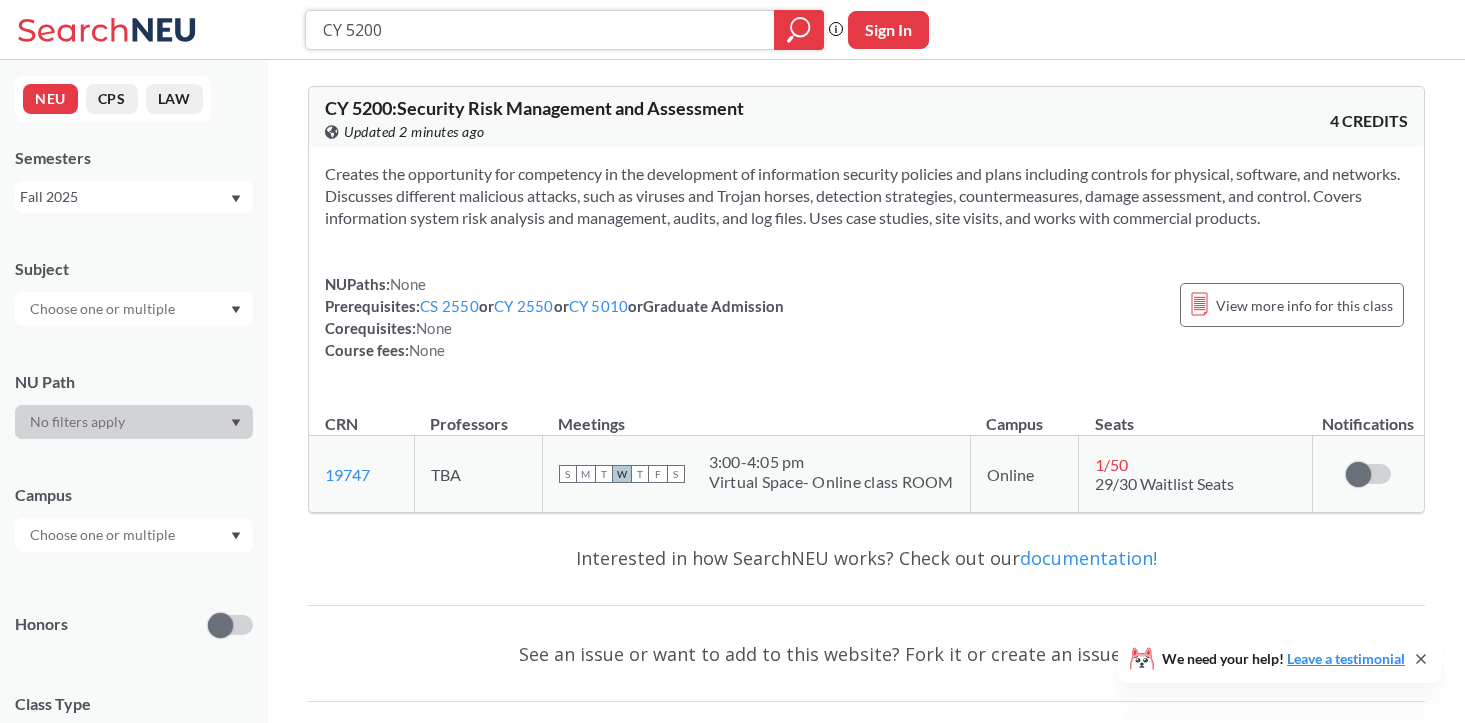 drag, startPoint x: 510, startPoint y: 22, endPoint x: 77, endPoint y: -55, distance: 439.79312 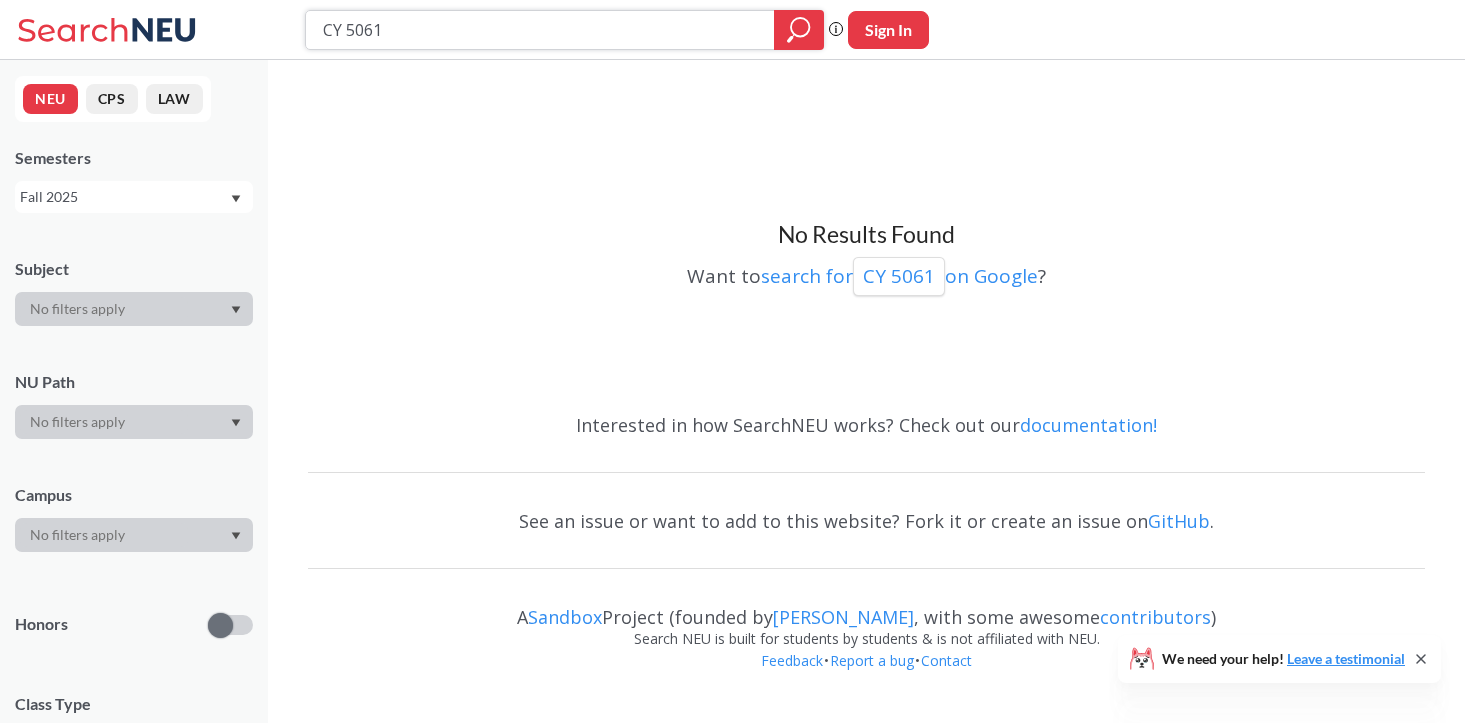 drag, startPoint x: 443, startPoint y: 39, endPoint x: 267, endPoint y: -1, distance: 180.48822 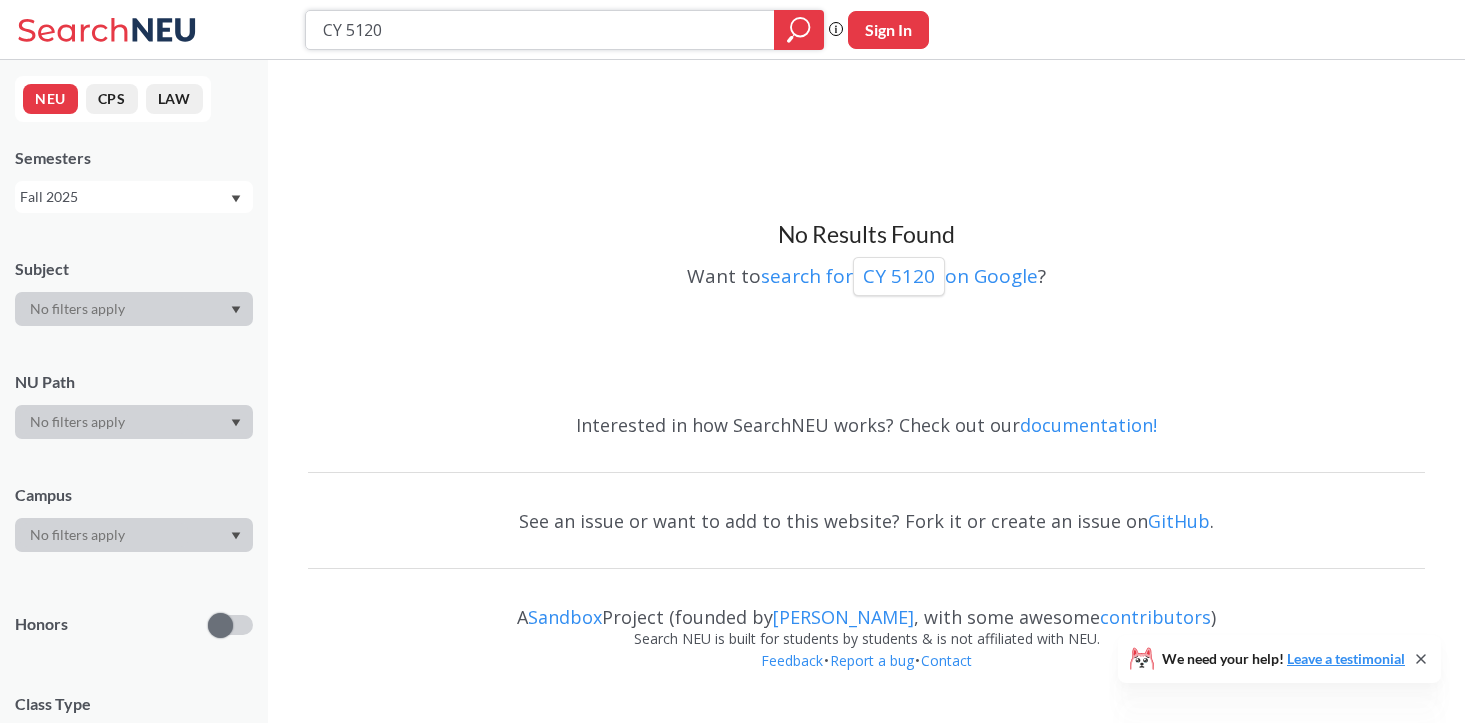 drag, startPoint x: 428, startPoint y: 32, endPoint x: 261, endPoint y: 13, distance: 168.07736 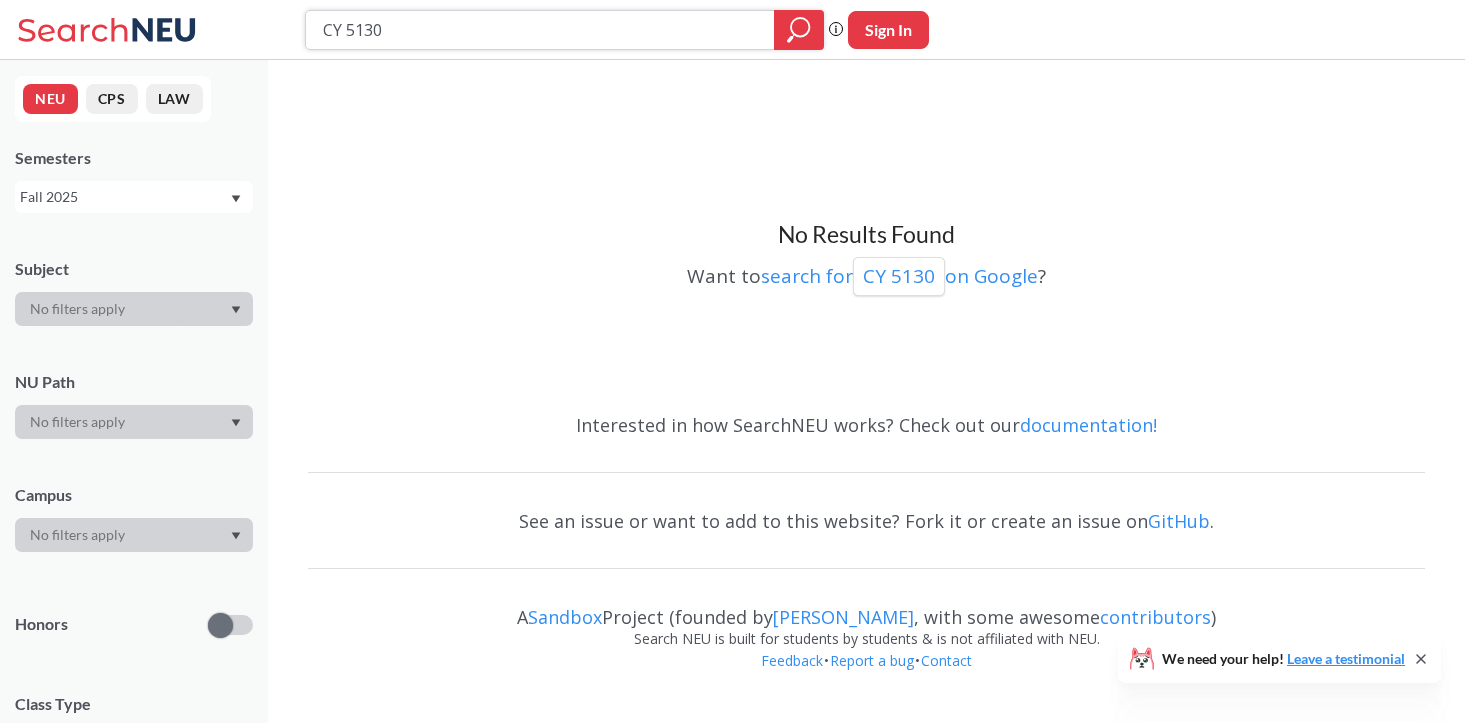 drag, startPoint x: 401, startPoint y: 42, endPoint x: 319, endPoint y: 19, distance: 85.16454 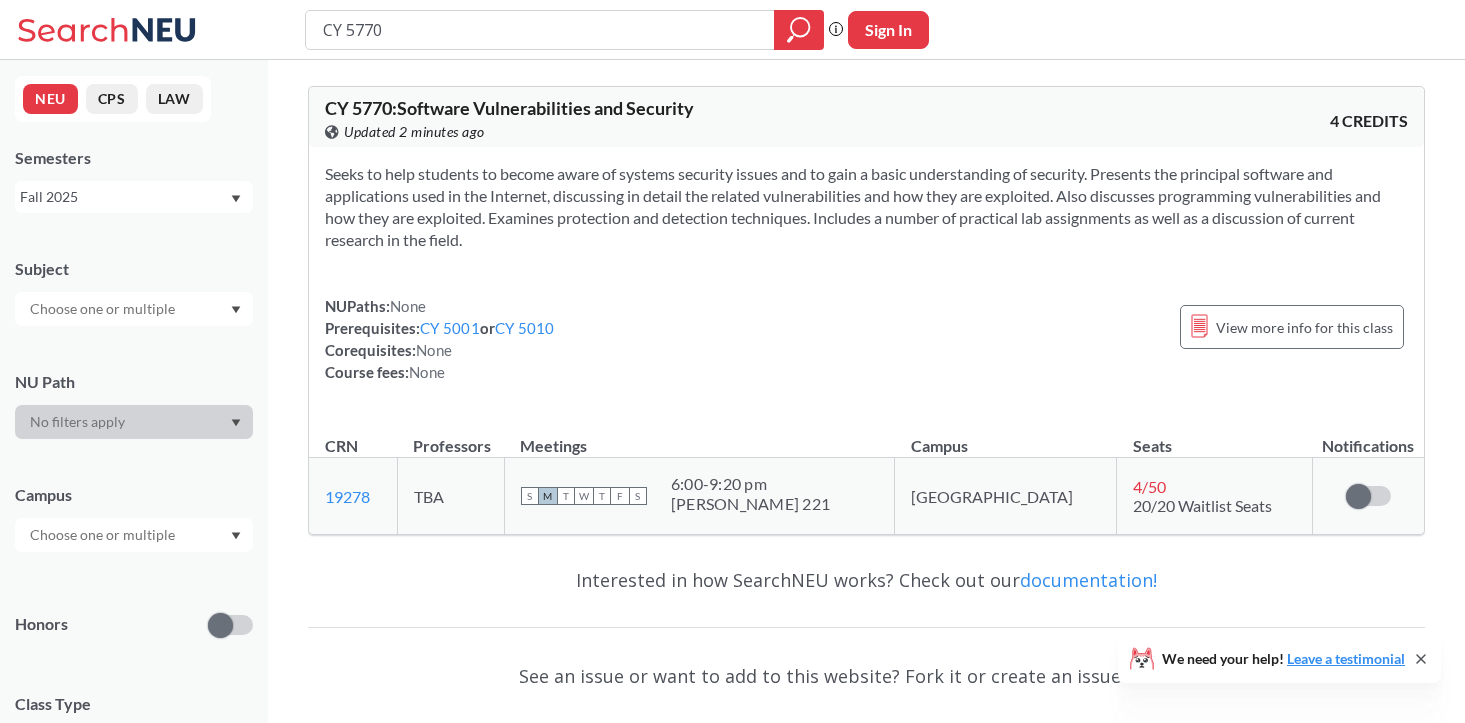 click on "NUPaths:  None Prerequisites:  CY 5001  or  CY 5010 Corequisites:  None Course fees:  None View more info for this class" at bounding box center [866, 339] 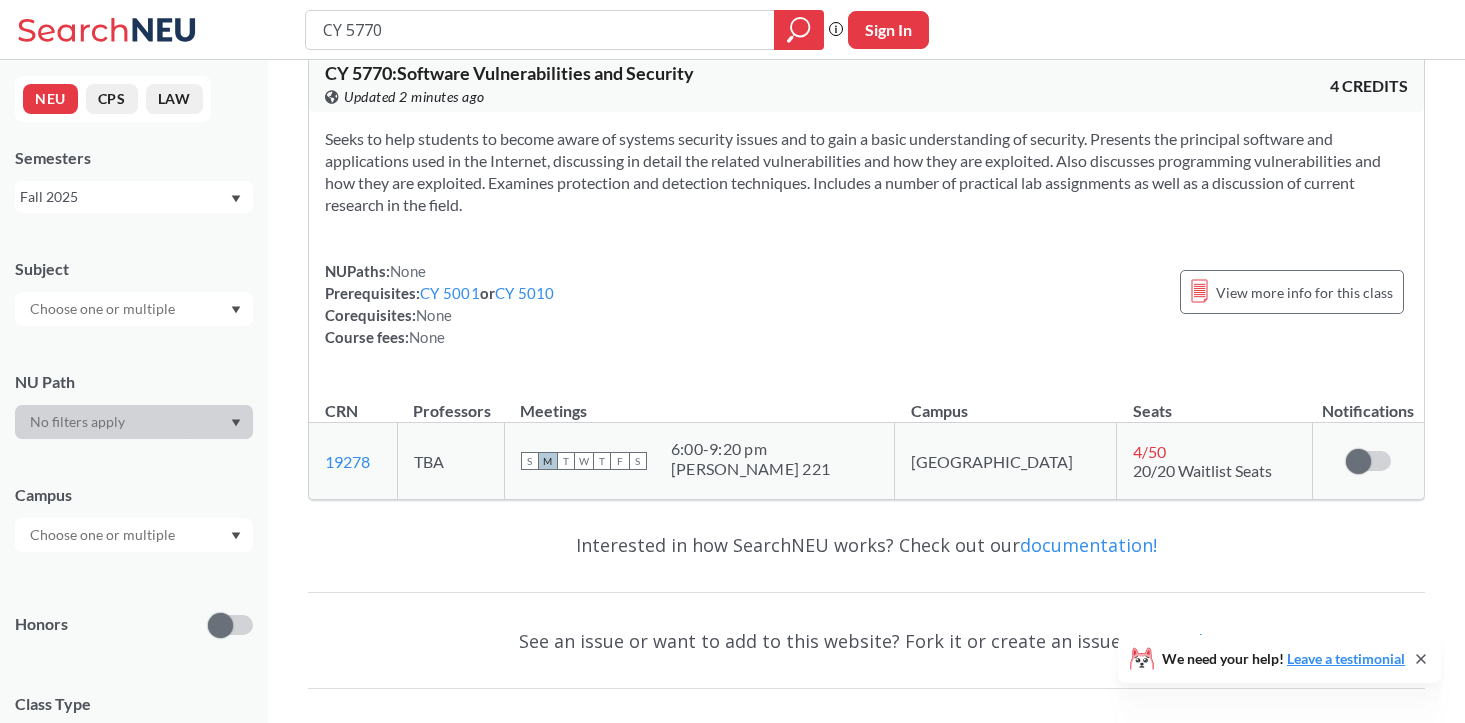 scroll, scrollTop: 41, scrollLeft: 0, axis: vertical 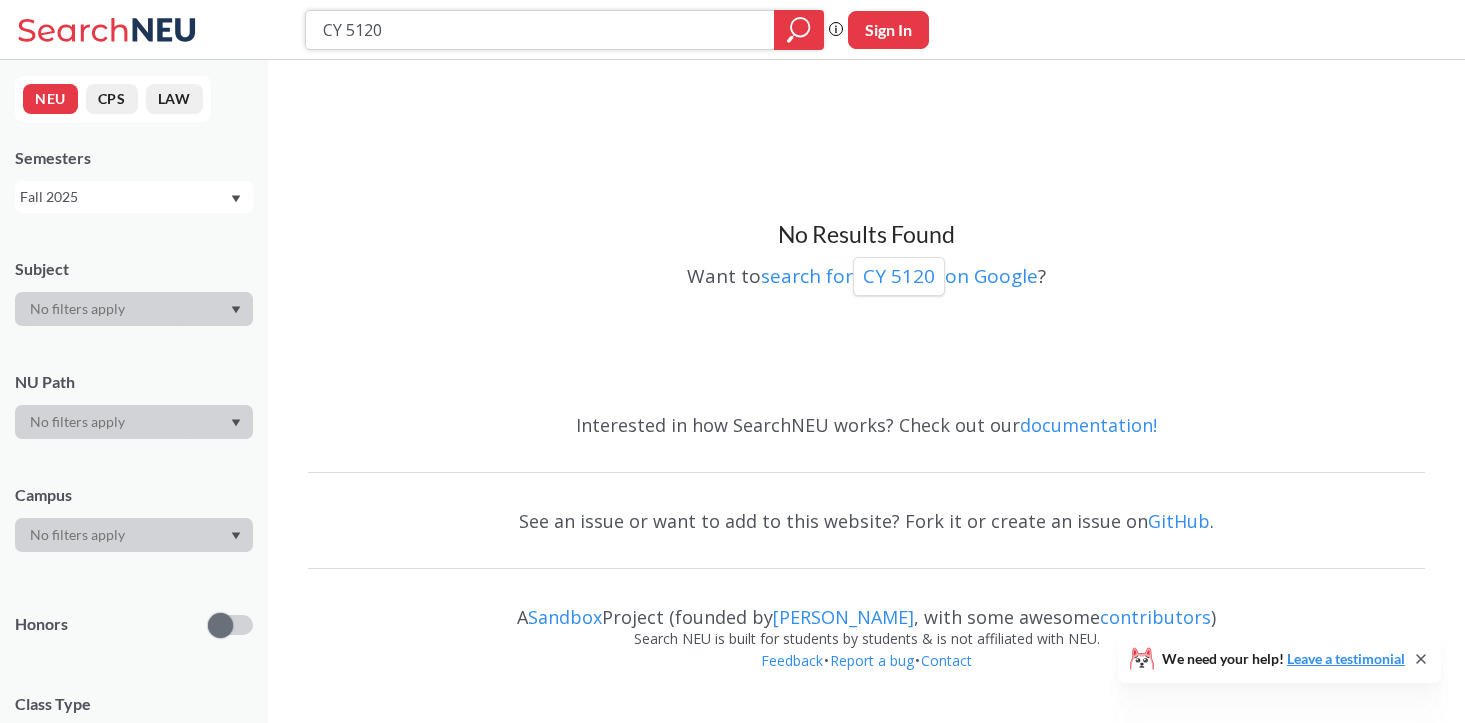 drag, startPoint x: 409, startPoint y: 33, endPoint x: 232, endPoint y: 11, distance: 178.36198 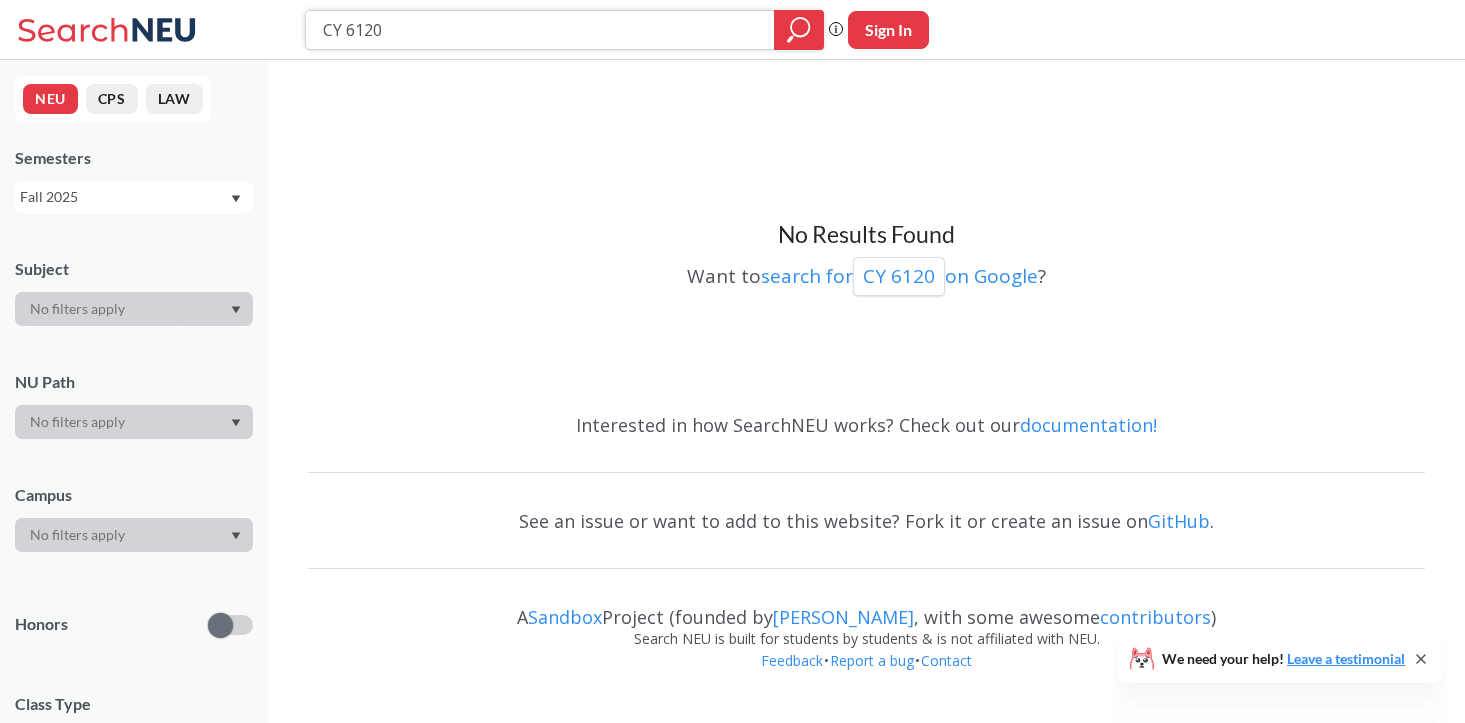 drag, startPoint x: 406, startPoint y: 32, endPoint x: 280, endPoint y: 0, distance: 130 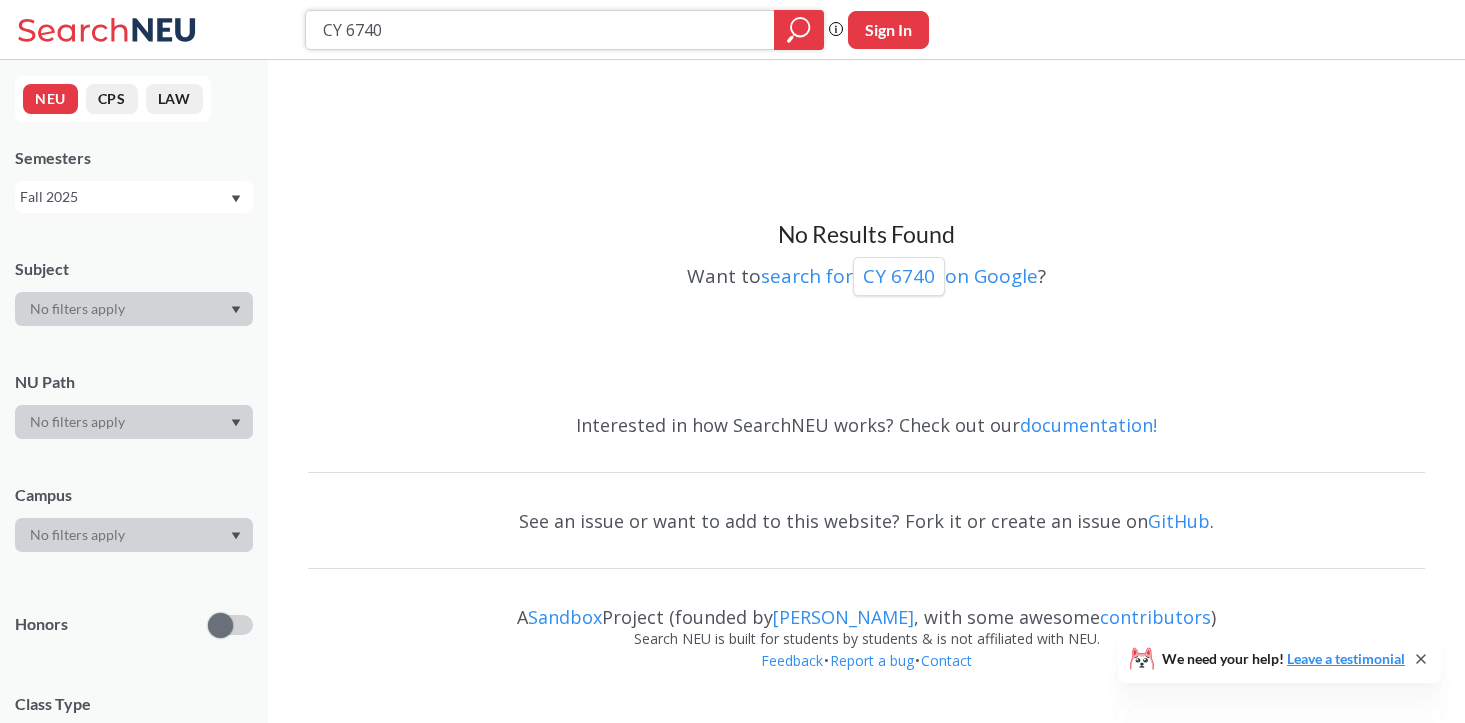 drag, startPoint x: 413, startPoint y: 25, endPoint x: 292, endPoint y: -13, distance: 126.82665 